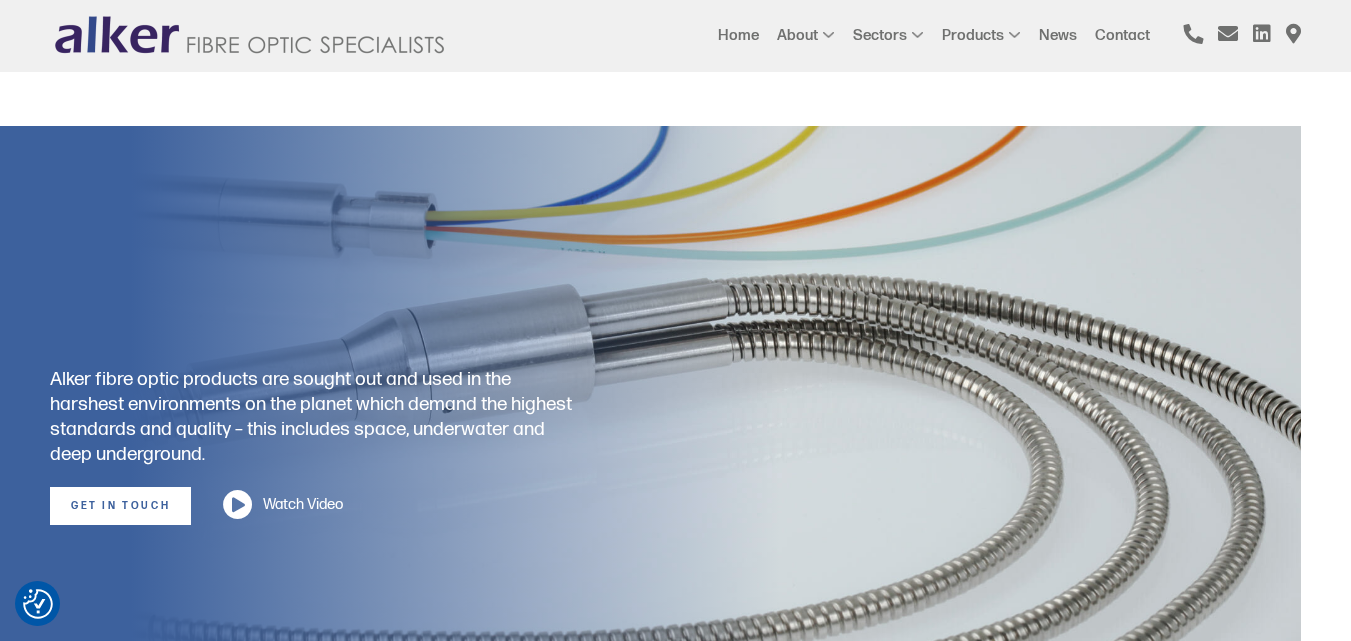 scroll, scrollTop: 0, scrollLeft: 0, axis: both 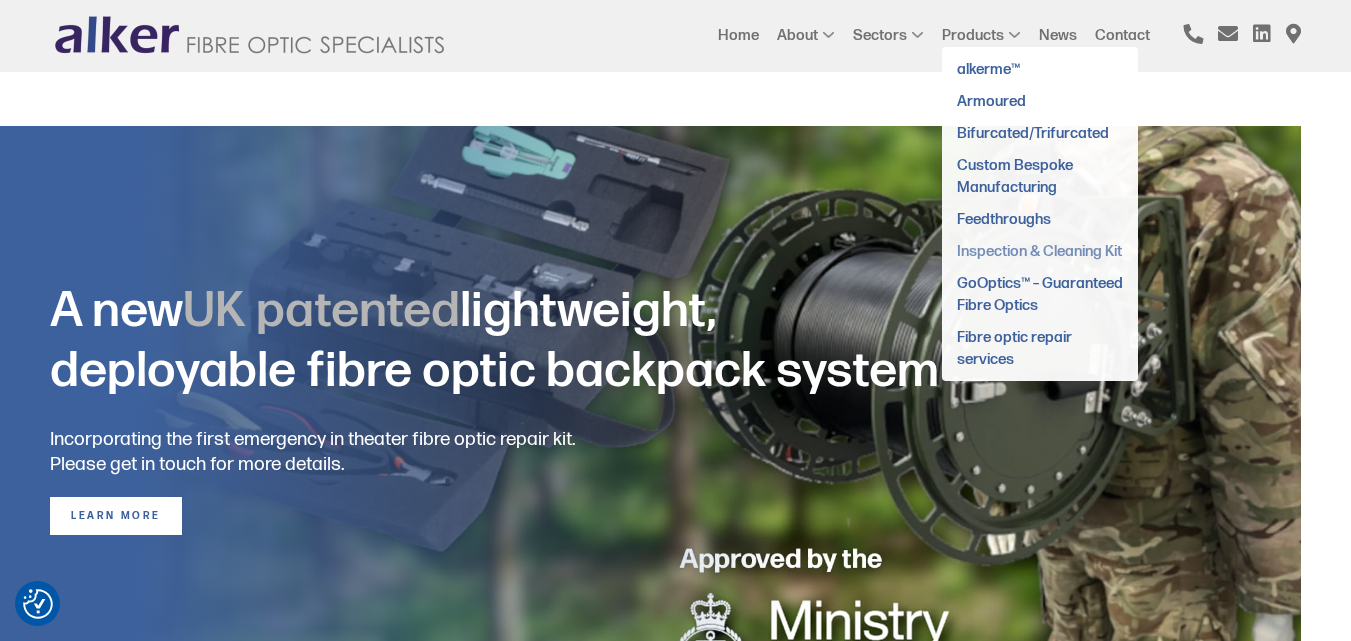 click on "Inspection & Cleaning Kit" at bounding box center (1039, 251) 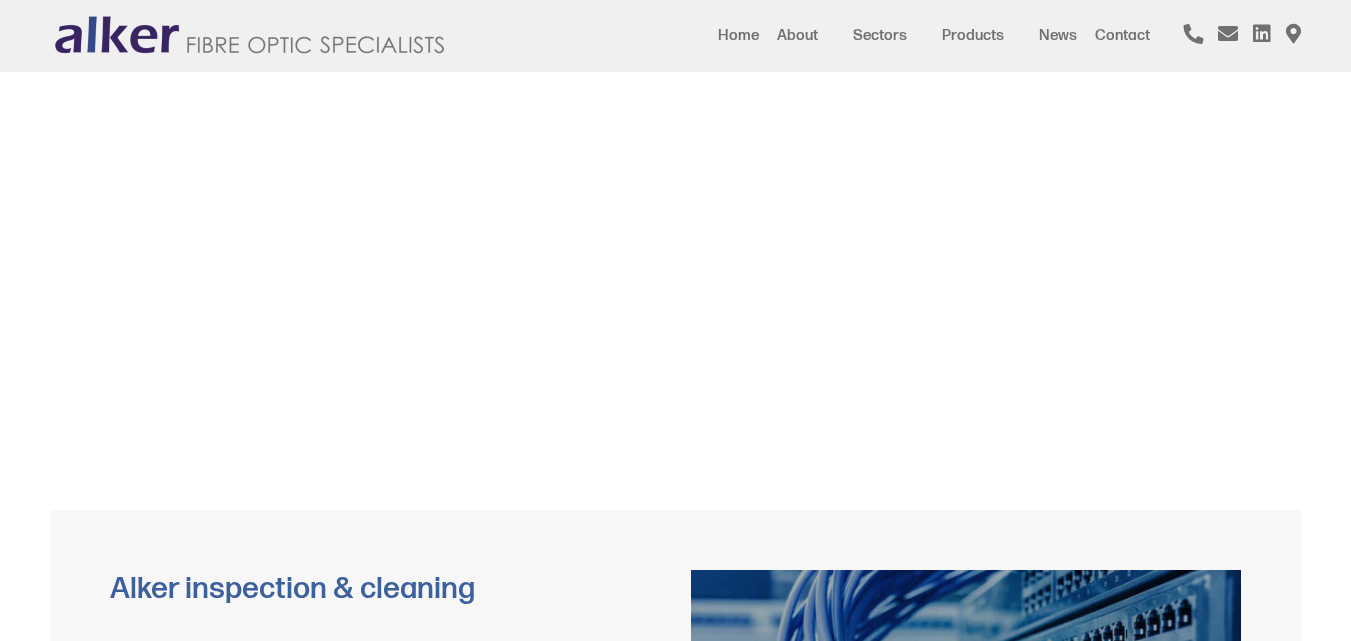 scroll, scrollTop: 0, scrollLeft: 0, axis: both 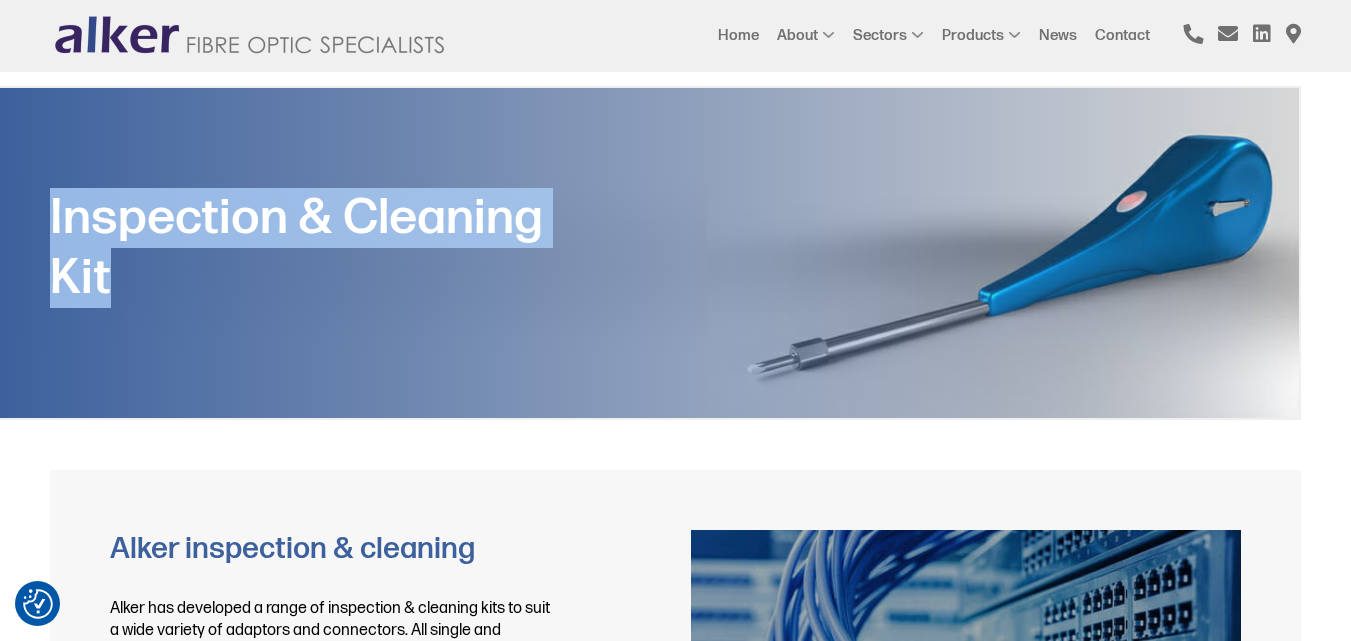 drag, startPoint x: 146, startPoint y: 296, endPoint x: 45, endPoint y: 201, distance: 138.65785 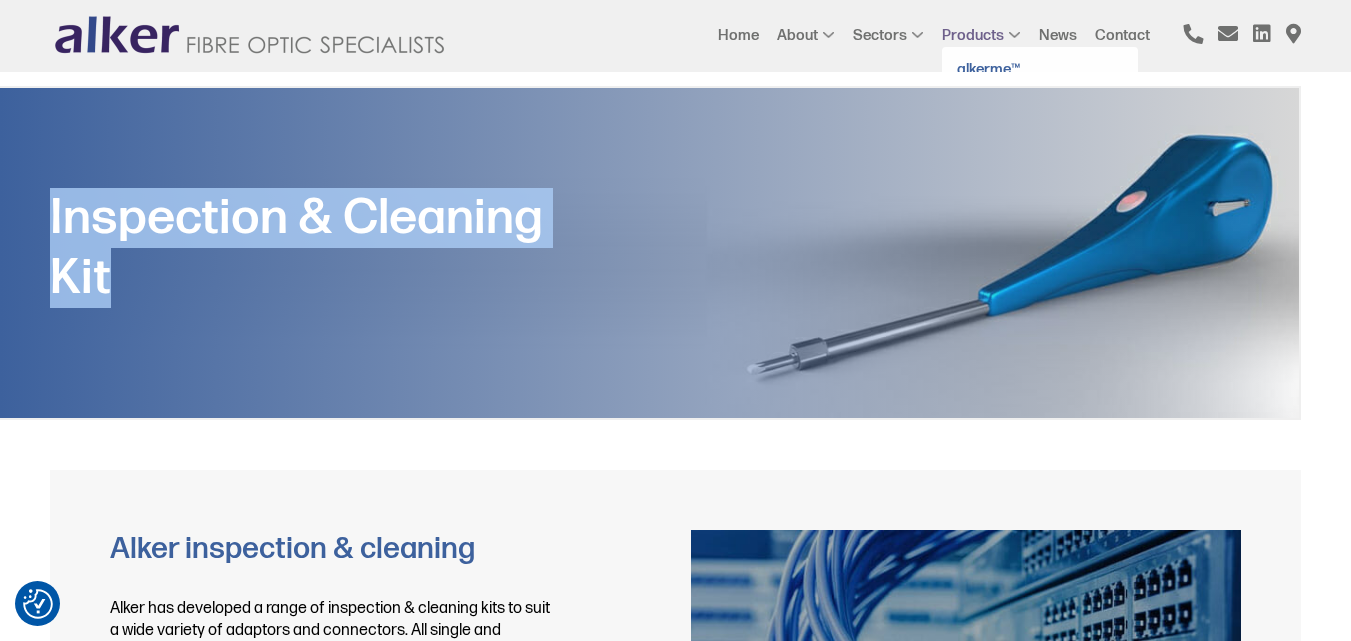 click on "Products" at bounding box center (973, 35) 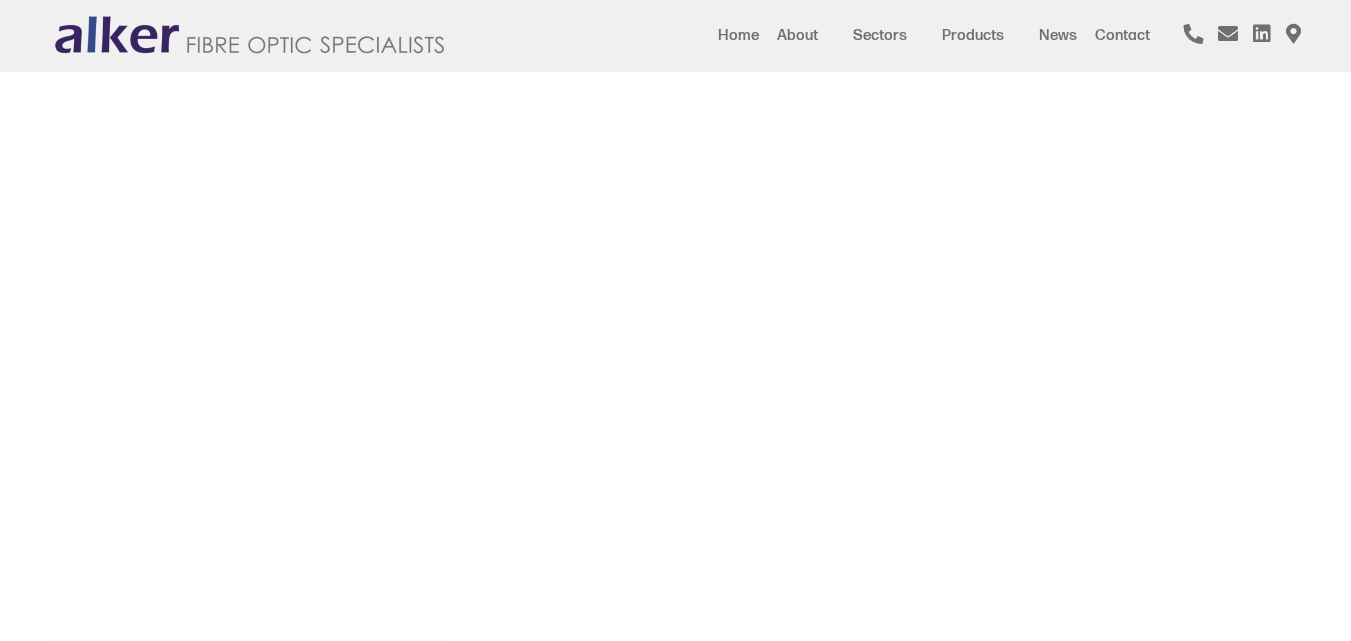 scroll, scrollTop: 0, scrollLeft: 0, axis: both 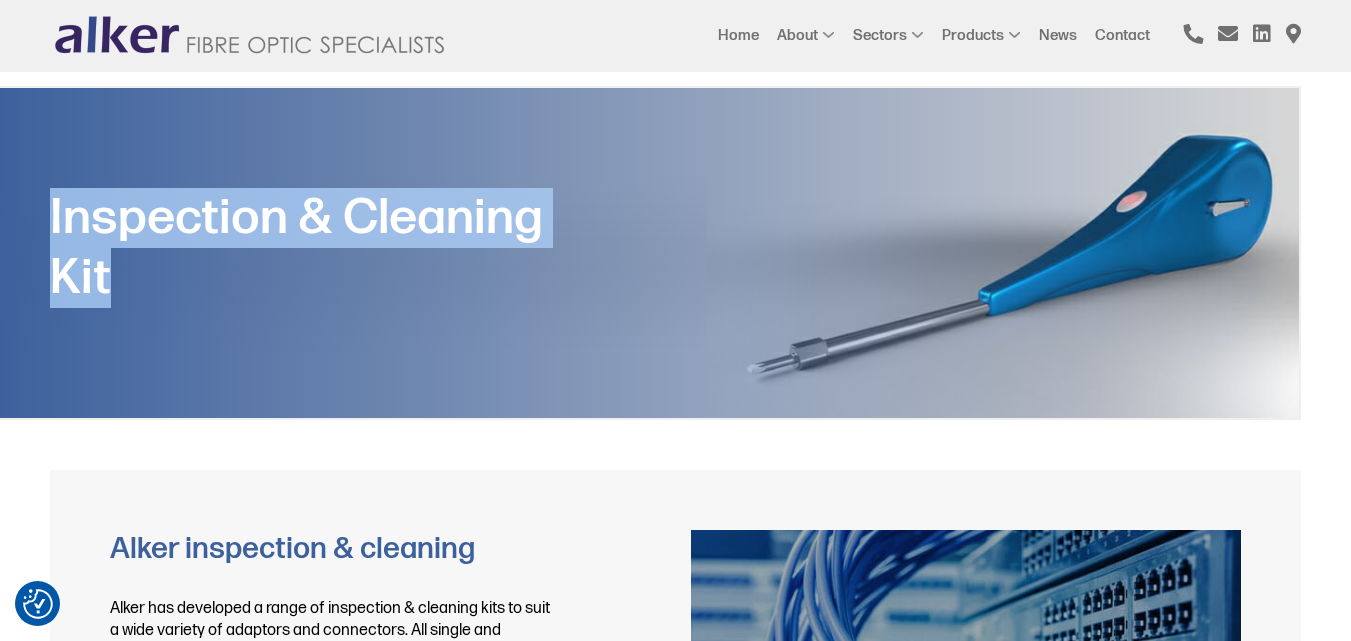 drag, startPoint x: 345, startPoint y: 331, endPoint x: 51, endPoint y: 222, distance: 313.55542 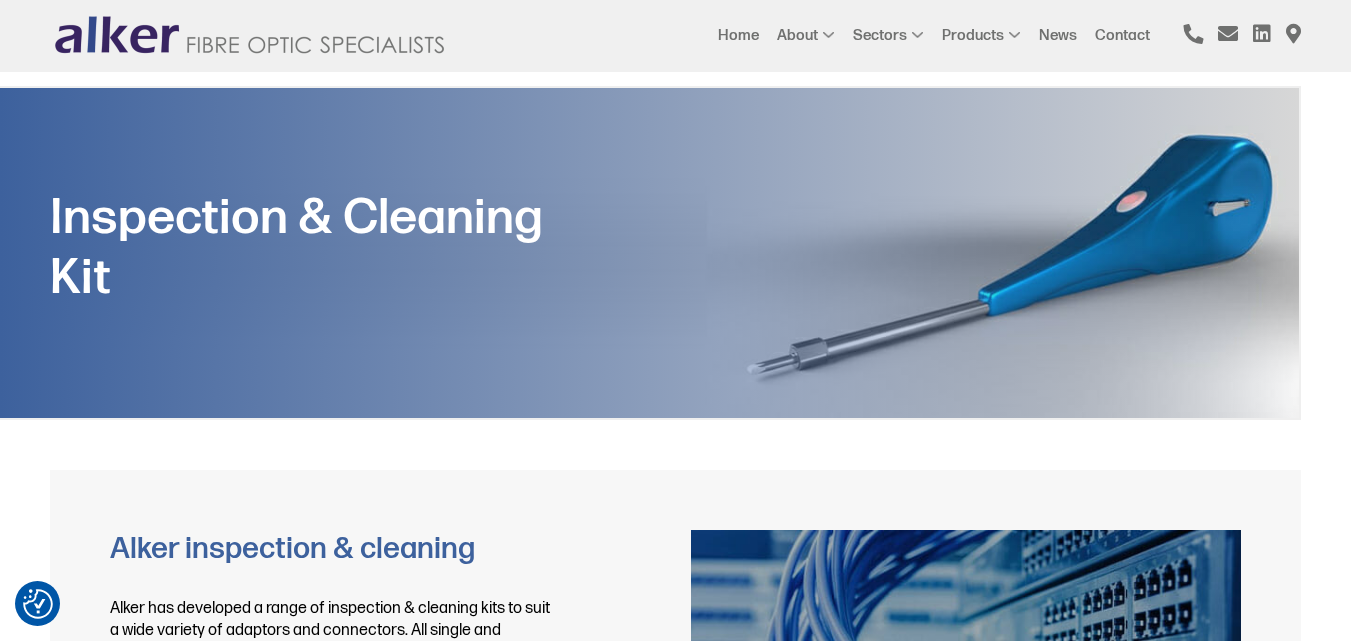 click on "Home
About
Case Studies
Glossary
Sectors
Military
Medical
Nuclear
Oil/Gas
Rail/Transport
Renewable
Research
Aerospace
Space
Products
alkerme™
Armoured
Bifurcated/Trifurcated
Custom Bespoke Manufacturing
Feedthroughs
Inspection & Cleaning Kit
GoOptics™ – Guaranteed Fibre Optics
Fibre optic repair services
News
Contact" at bounding box center [1009, 36] 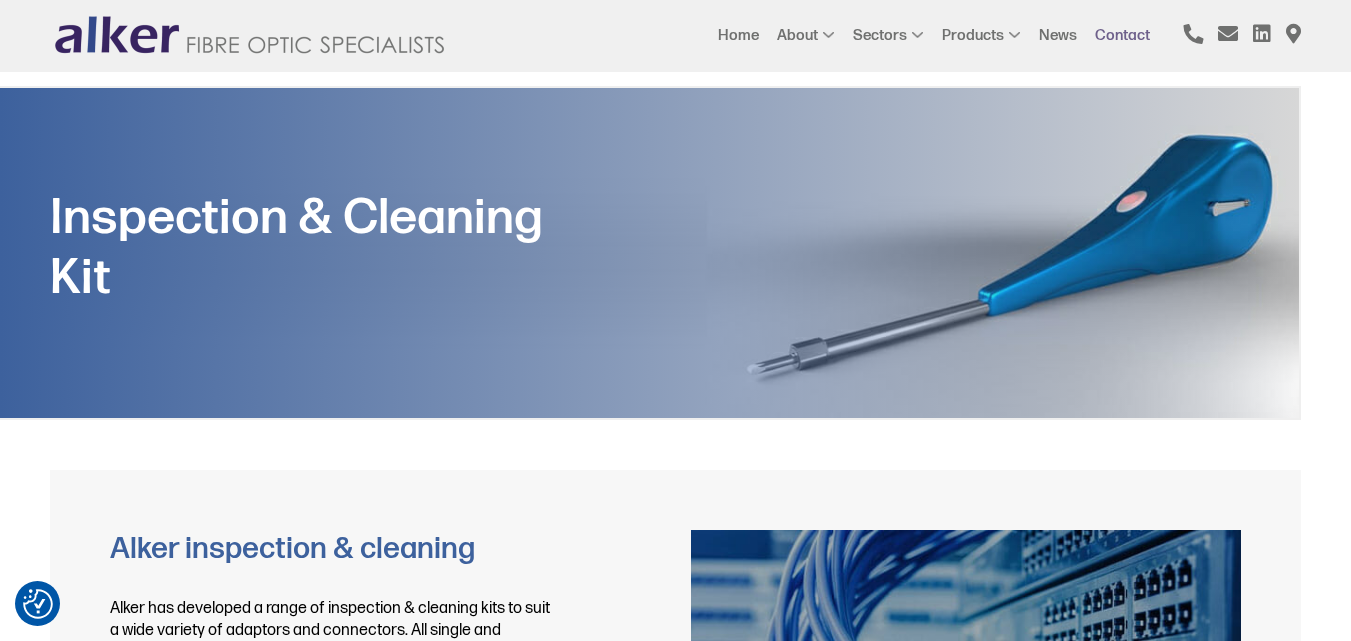 click on "Contact" at bounding box center (1122, 35) 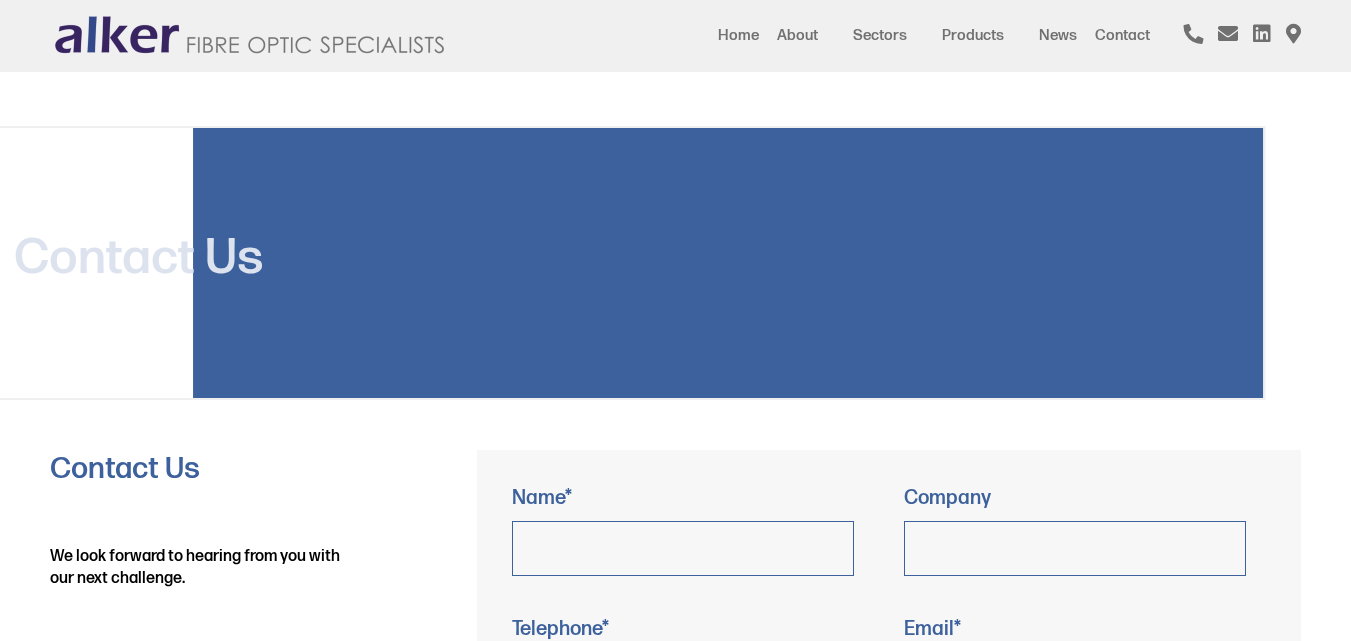 scroll, scrollTop: 0, scrollLeft: 0, axis: both 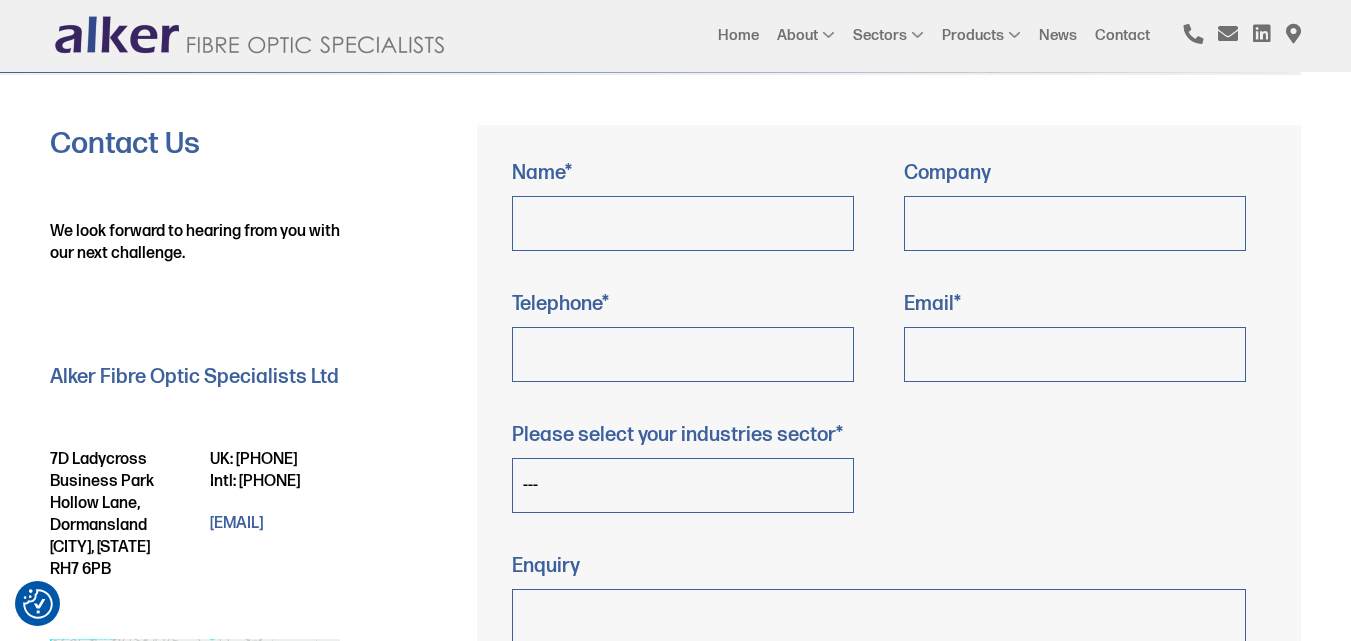 click at bounding box center [1075, 354] 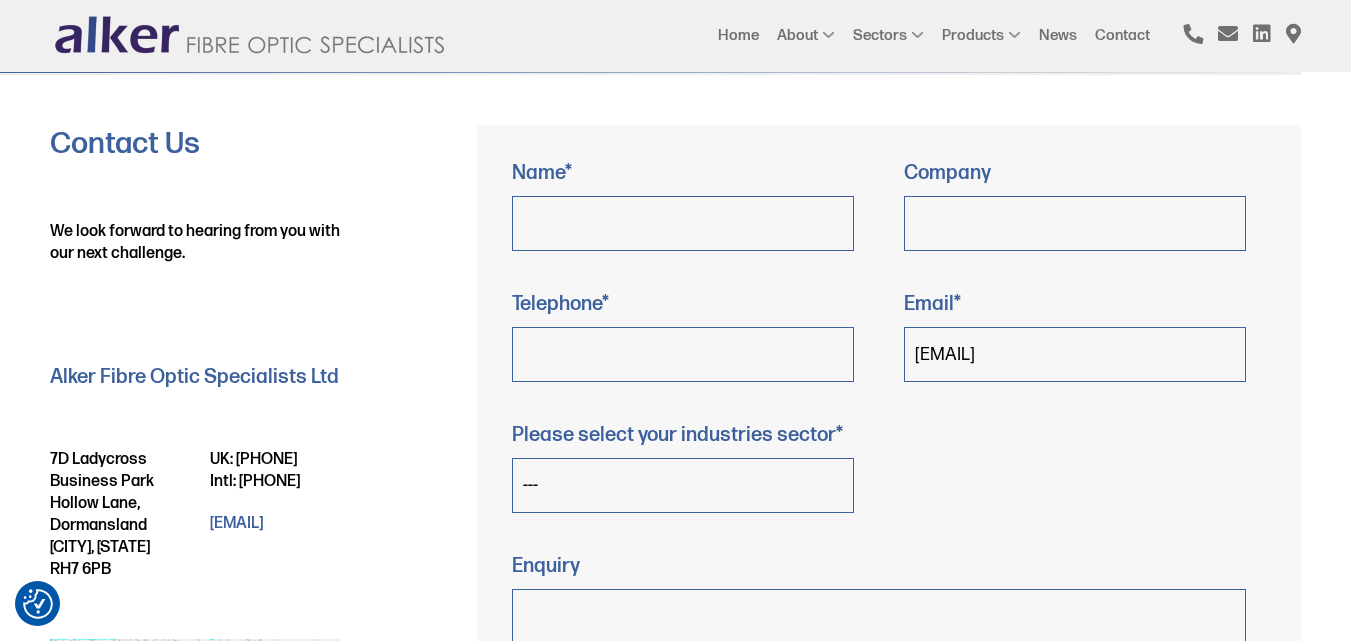 type on "[FIRST]" 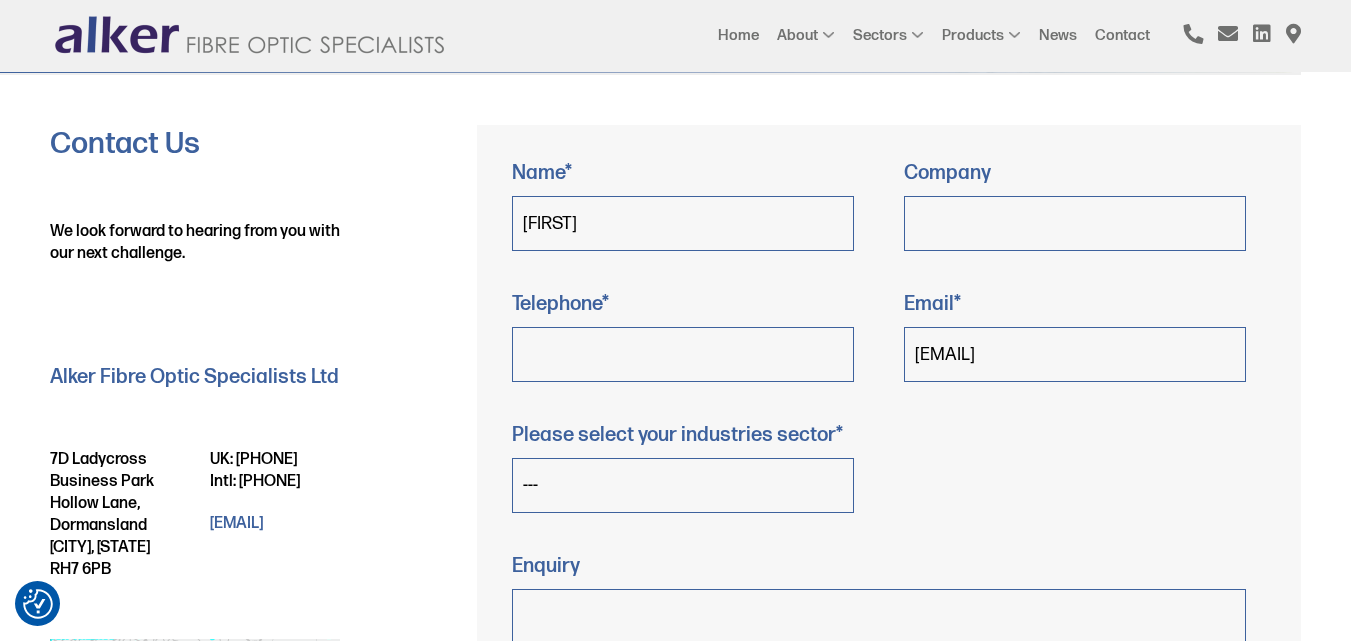 type on "STROJIMPORT" 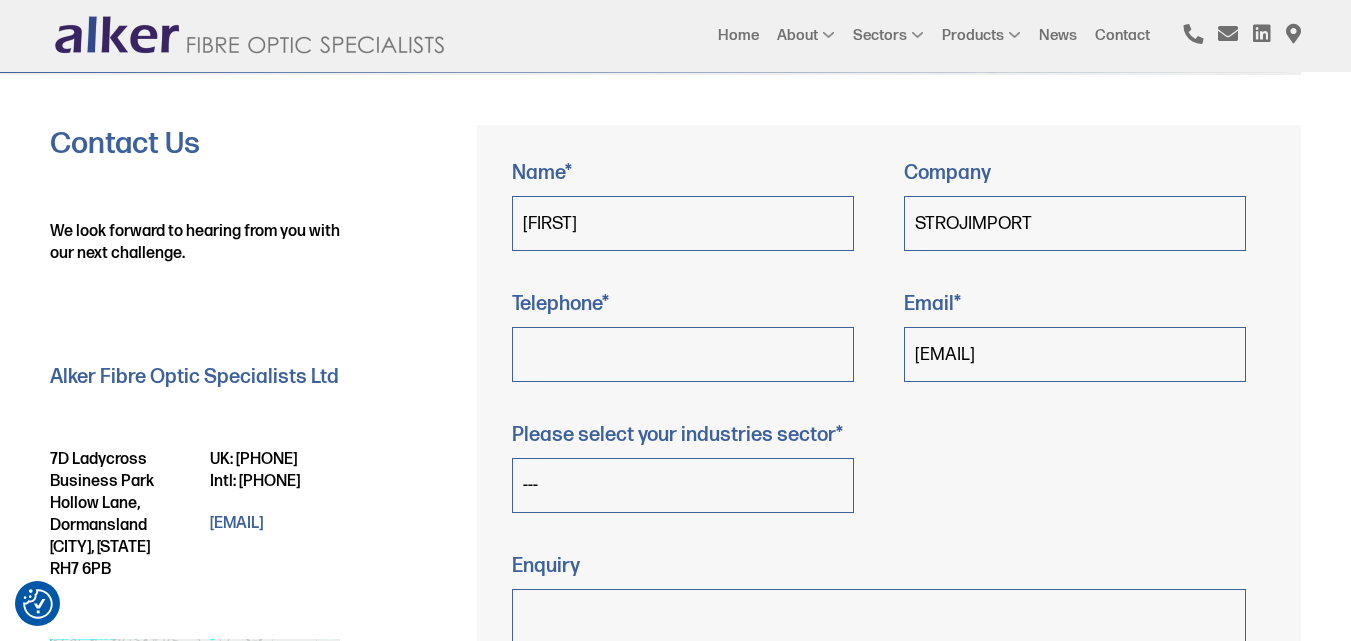 type on "222863216" 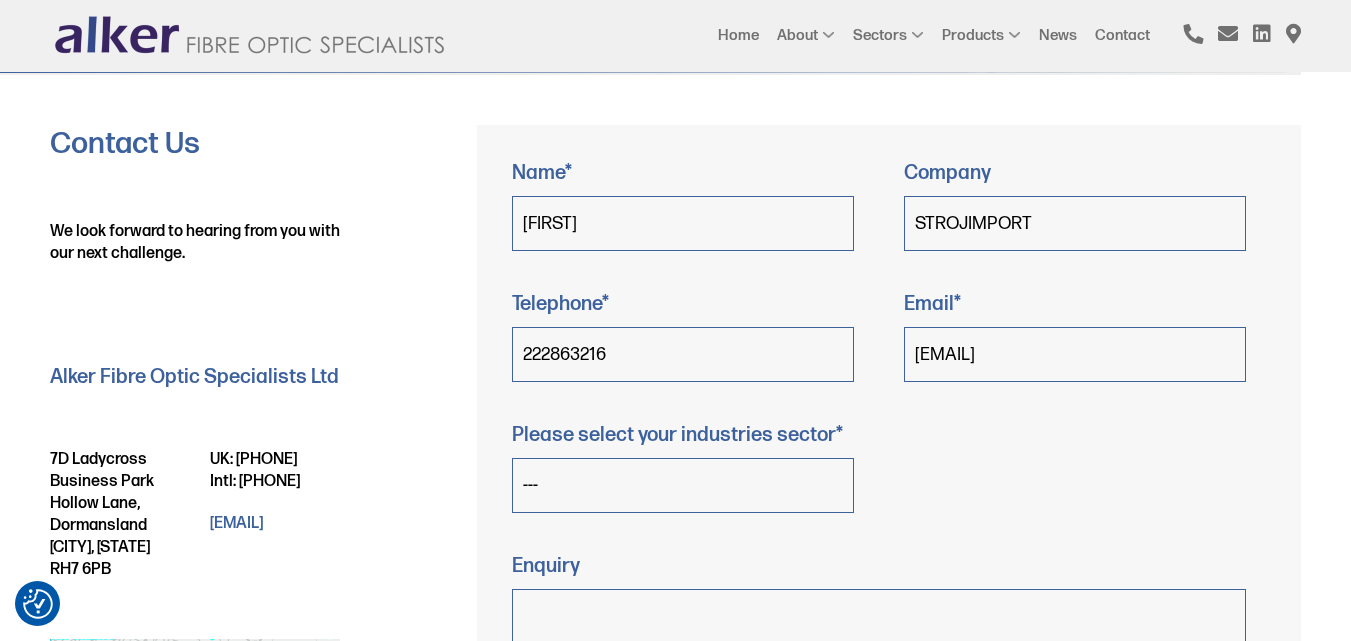 click on "--- Space Military Aerospace Medical Research Renewable Nuclear Oil/Gas Rail/Transport Other" at bounding box center [683, 485] 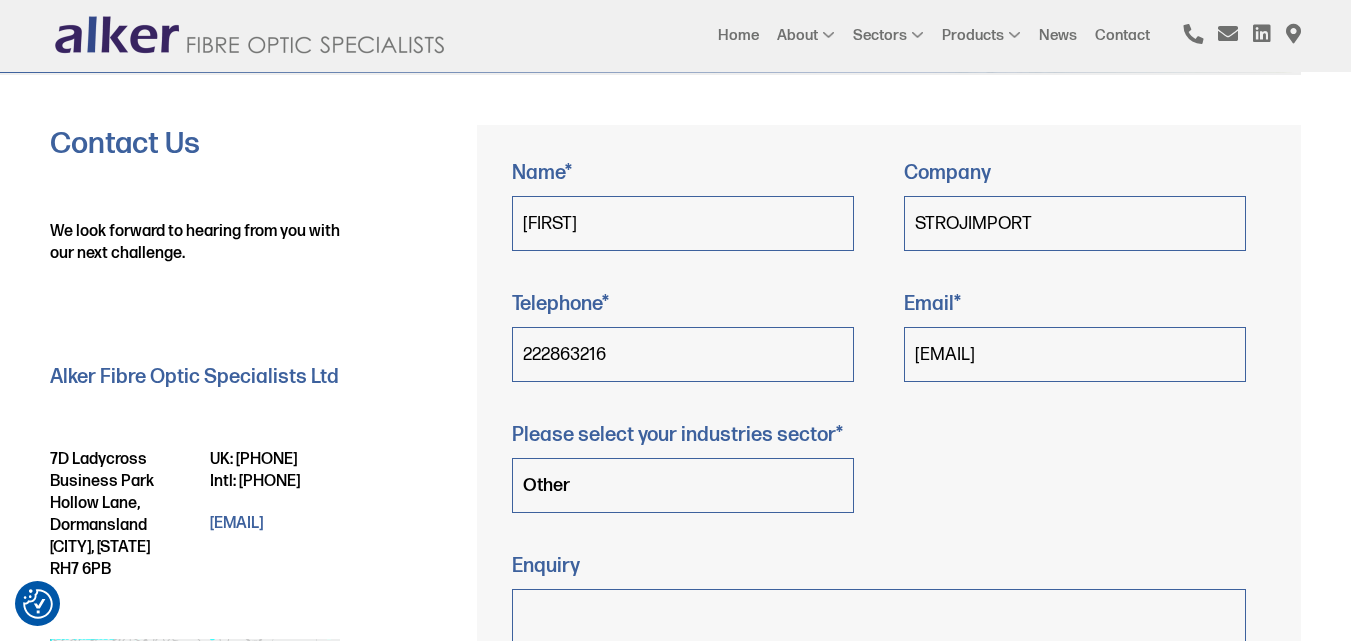 click on "--- Space Military Aerospace Medical Research Renewable Nuclear Oil/Gas Rail/Transport Other" at bounding box center (683, 485) 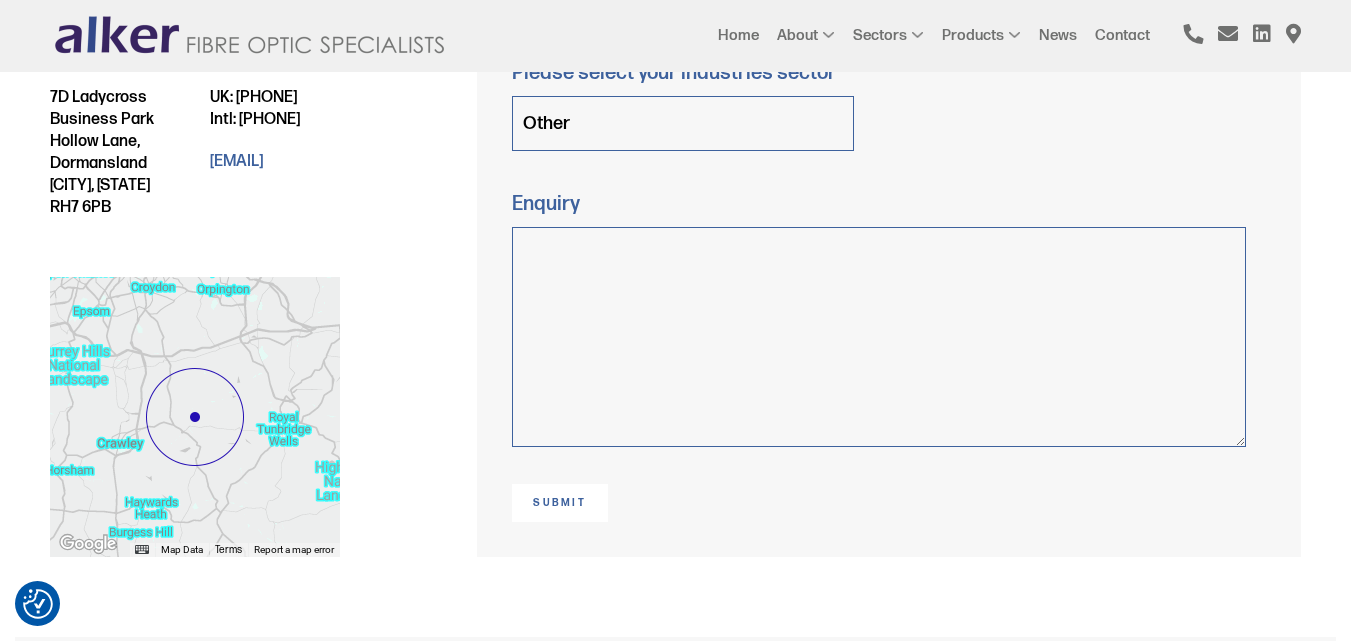 scroll, scrollTop: 698, scrollLeft: 0, axis: vertical 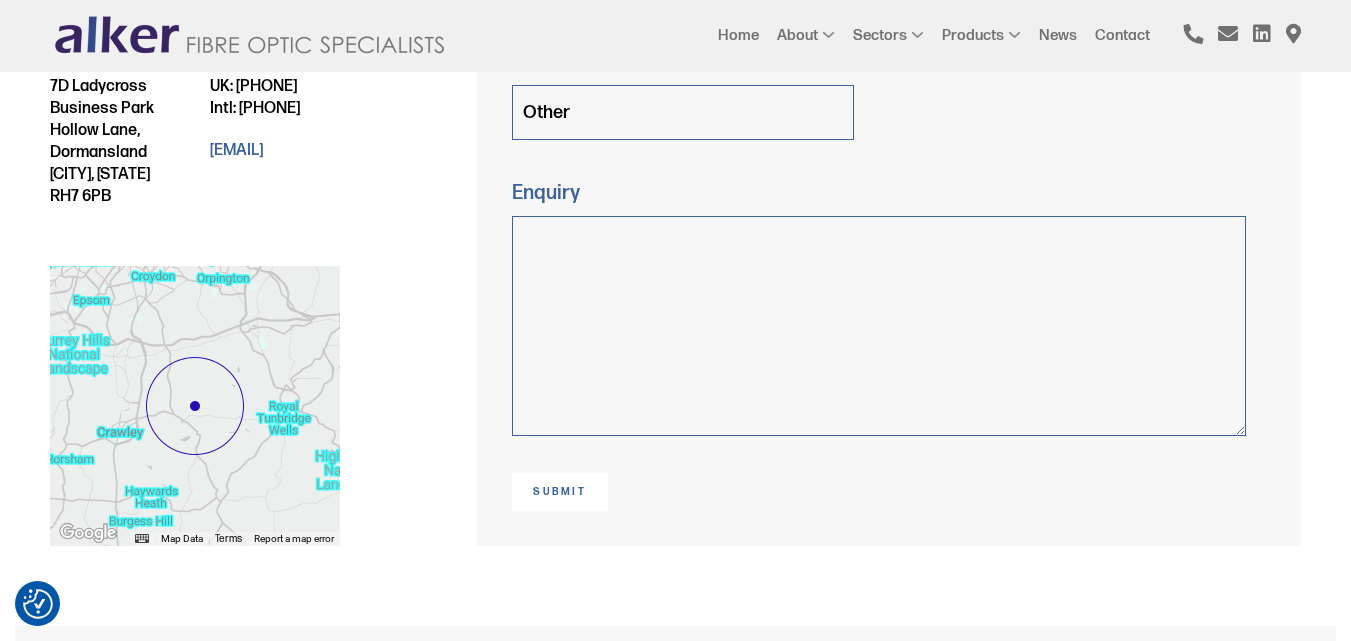 click at bounding box center (879, 326) 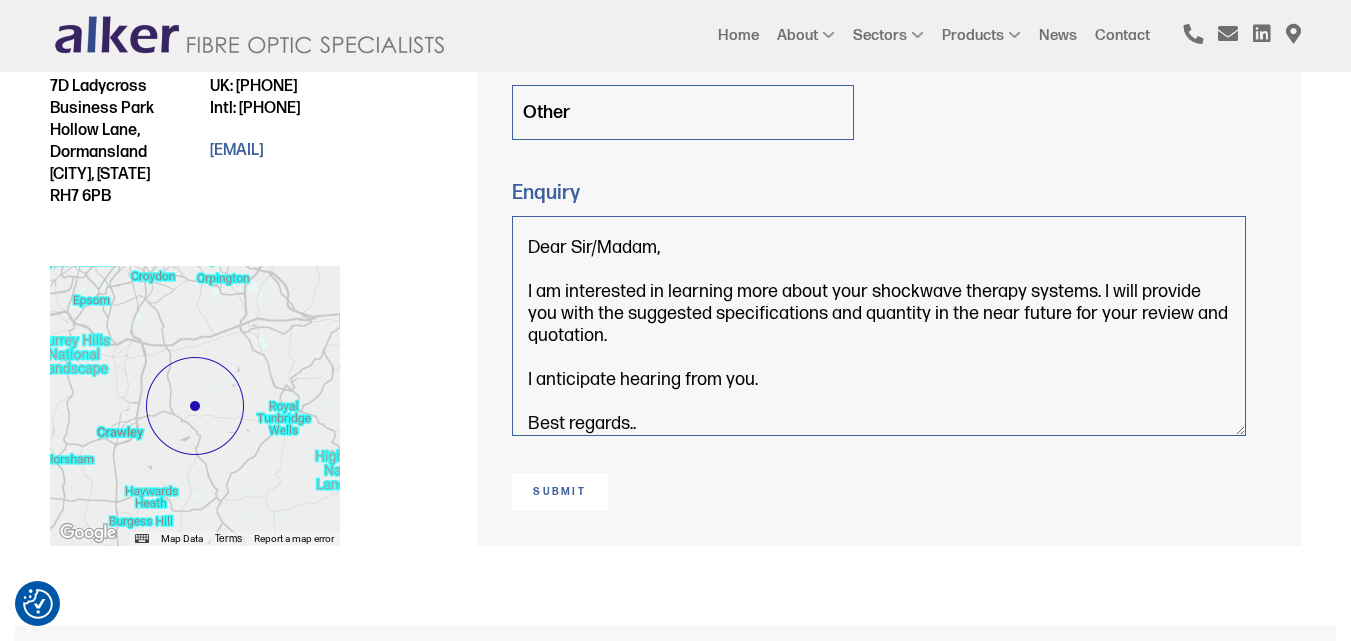 click on "Dear Sir/Madam,
I am interested in learning more about your shockwave therapy systems. I will provide you with the suggested specifications and quantity in the near future for your review and quotation.
I anticipate hearing from you.
Best regards.." at bounding box center (879, 326) 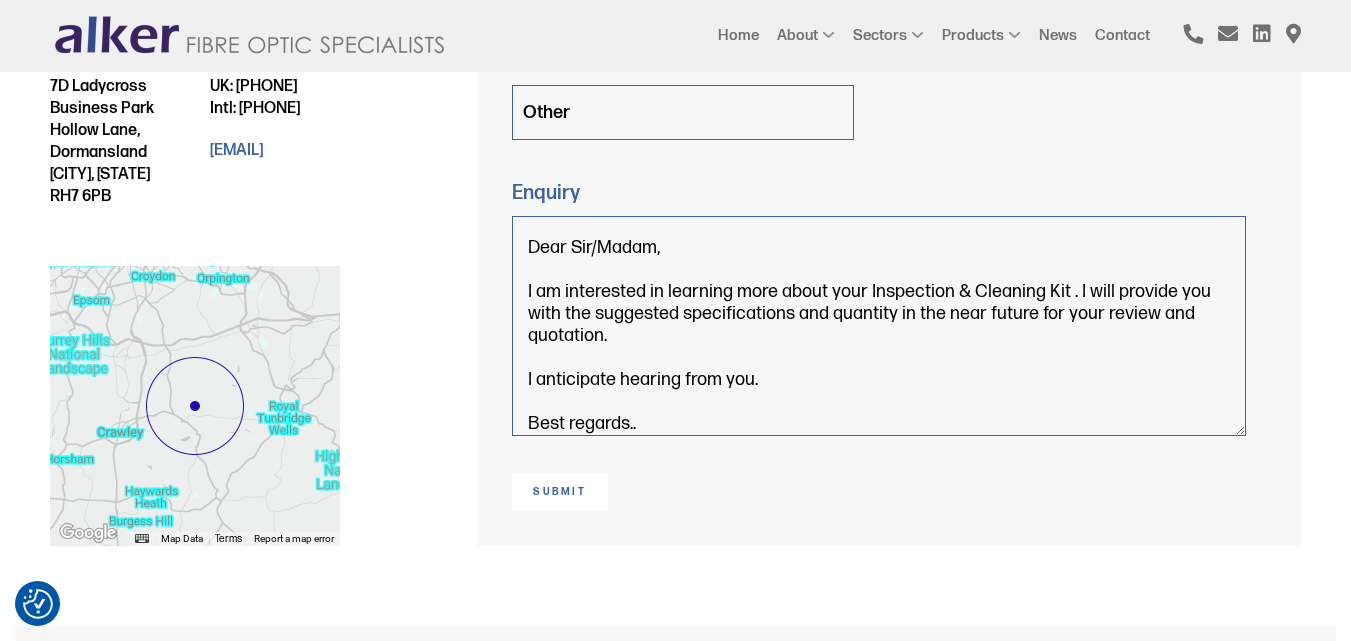 click on "Dear Sir/Madam,
I am interested in learning more about your Inspection & Cleaning Kit . I will provide you with the suggested specifications and quantity in the near future for your review and quotation.
I anticipate hearing from you.
Best regards.." at bounding box center [879, 326] 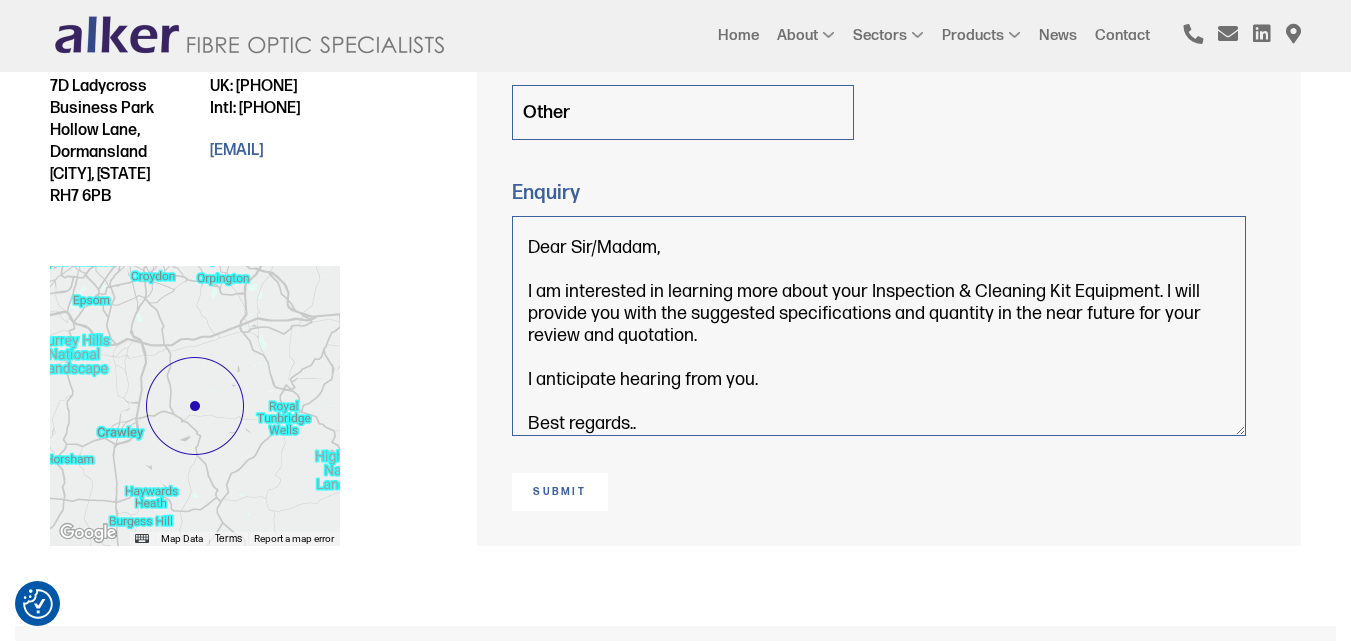 scroll, scrollTop: 20, scrollLeft: 0, axis: vertical 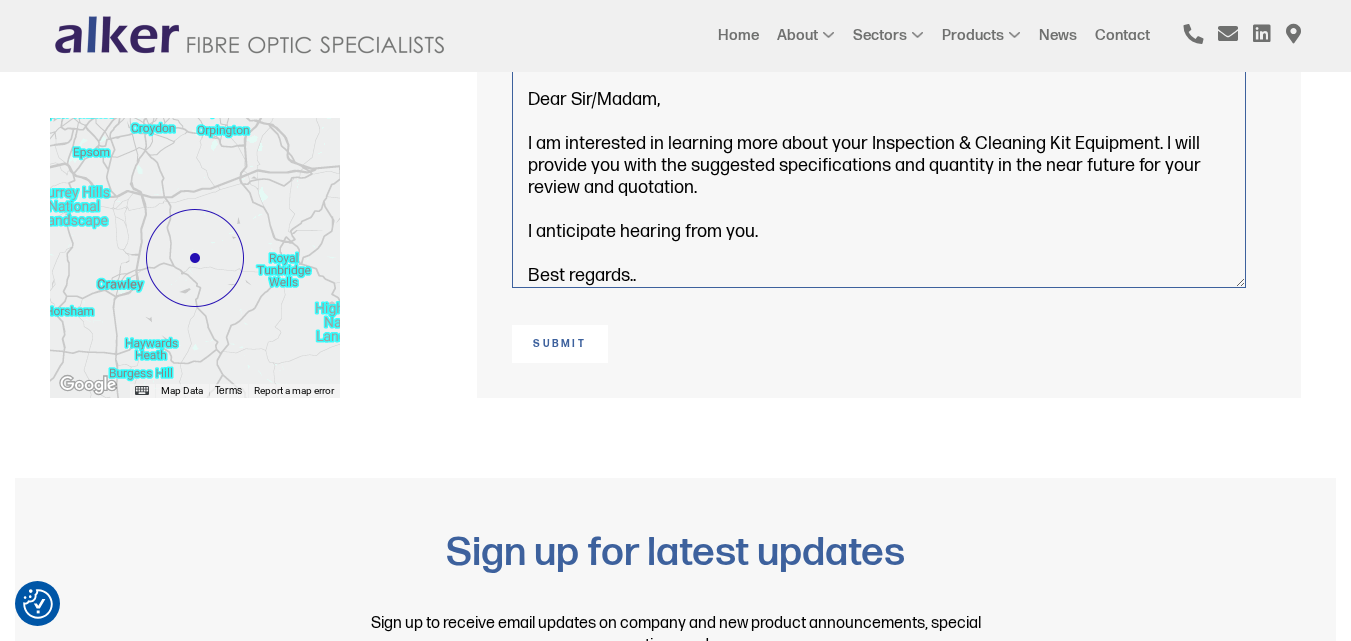 type on "Dear Sir/Madam,
I am interested in learning more about your Inspection & Cleaning Kit Equipment. I will provide you with the suggested specifications and quantity in the near future for your review and quotation.
I anticipate hearing from you.
Best regards.." 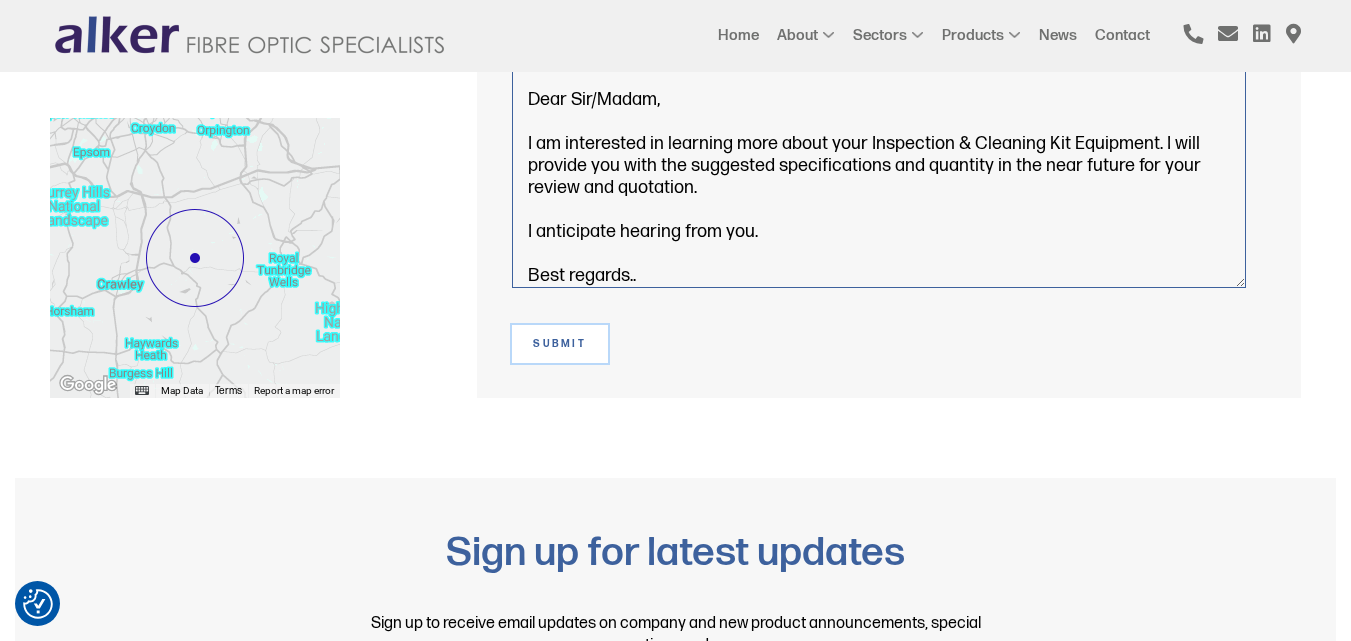 click on "Submit" at bounding box center [560, 344] 